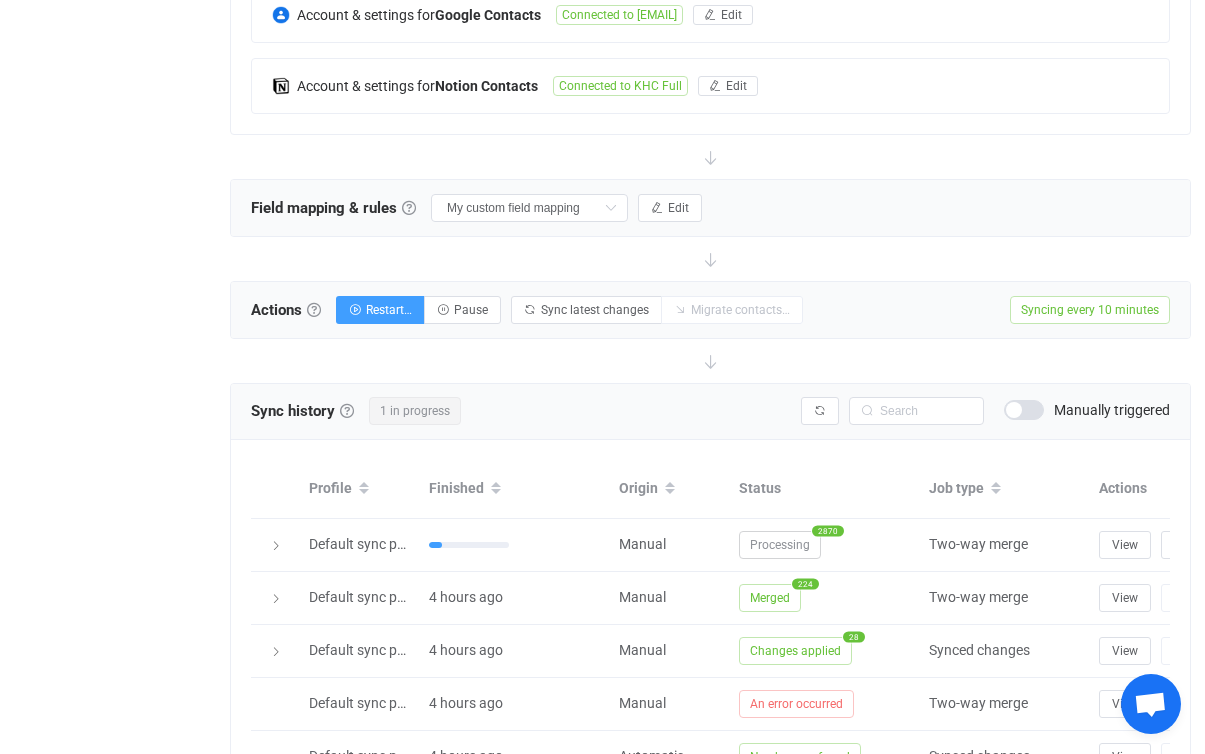 scroll, scrollTop: 522, scrollLeft: 0, axis: vertical 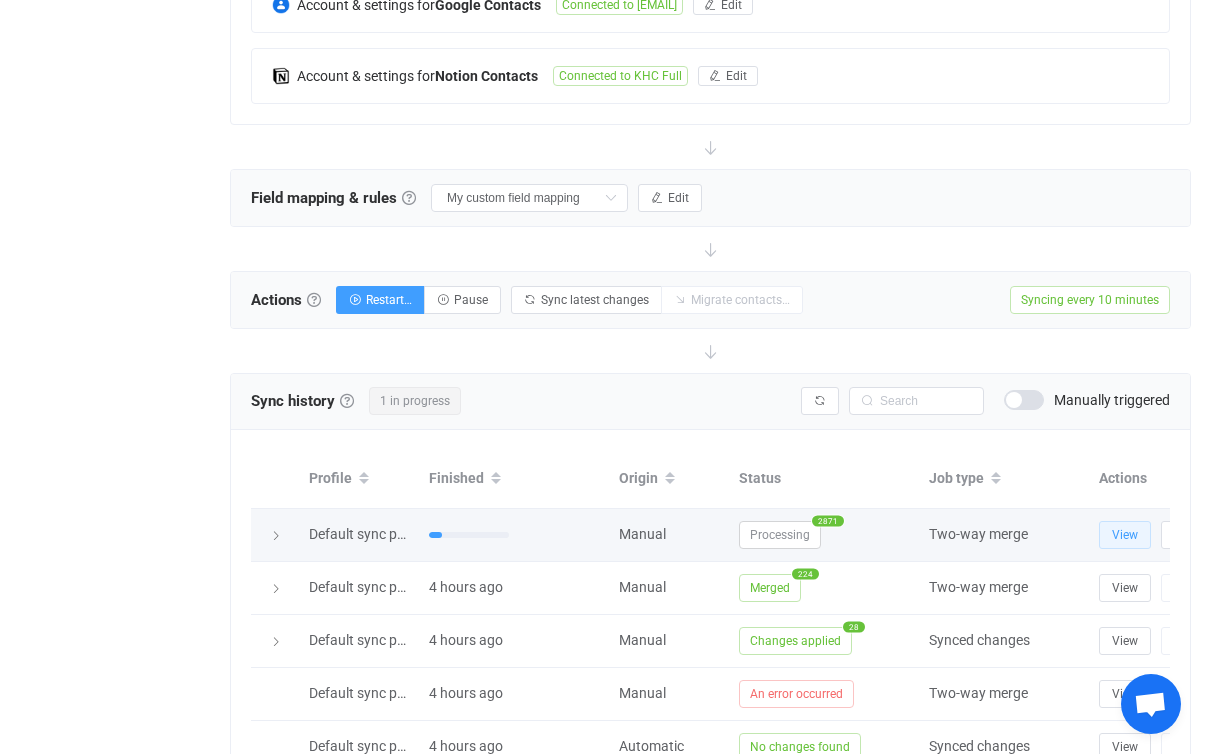 click on "View" at bounding box center [1125, 535] 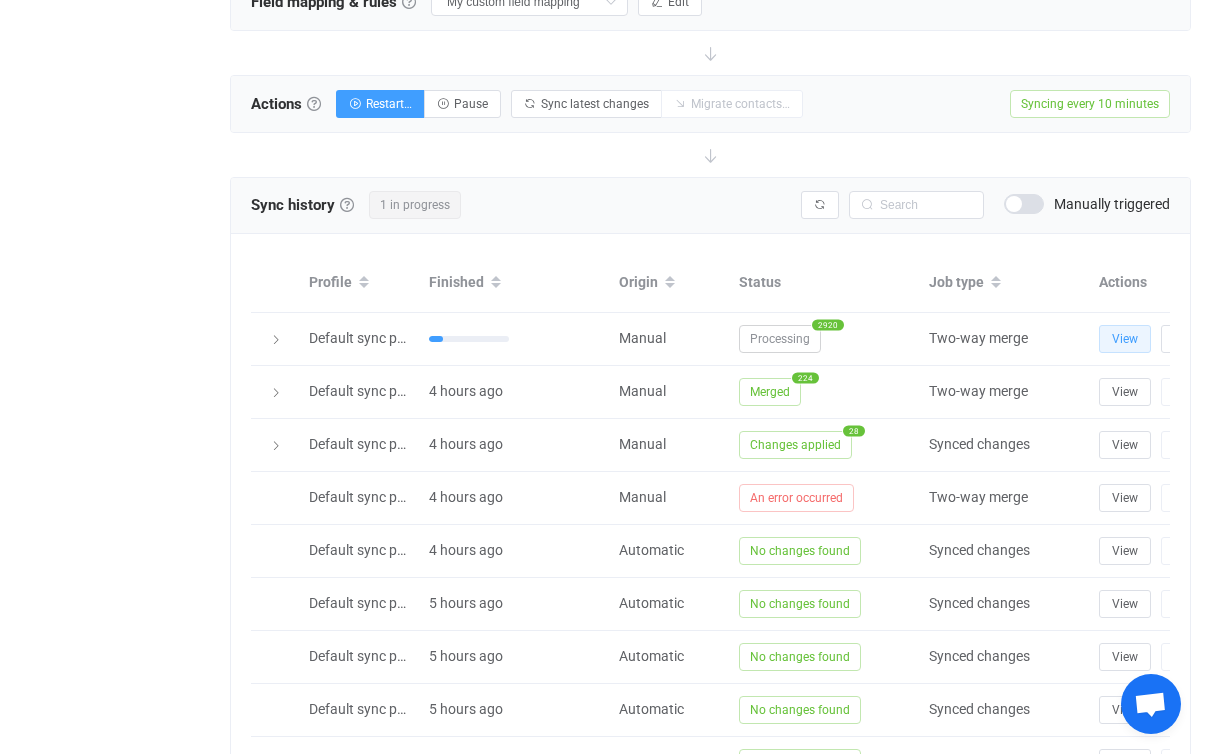 scroll, scrollTop: 721, scrollLeft: 0, axis: vertical 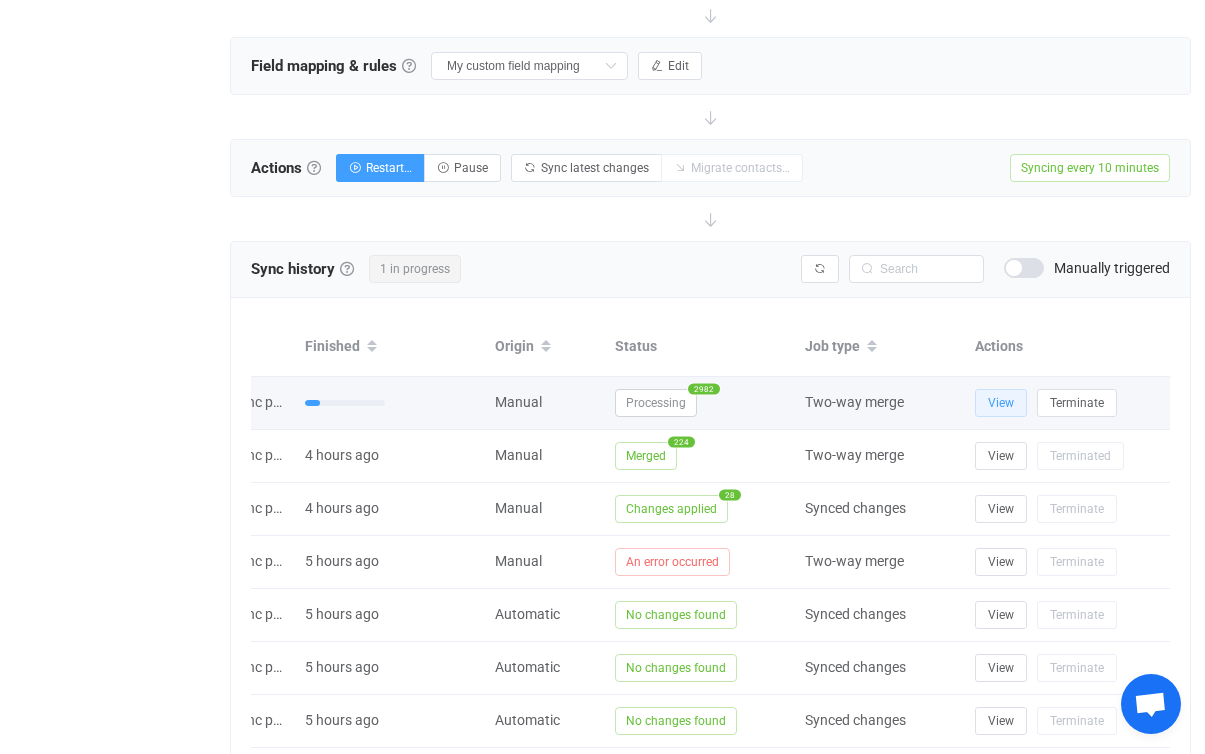 click on "View" at bounding box center [1001, 403] 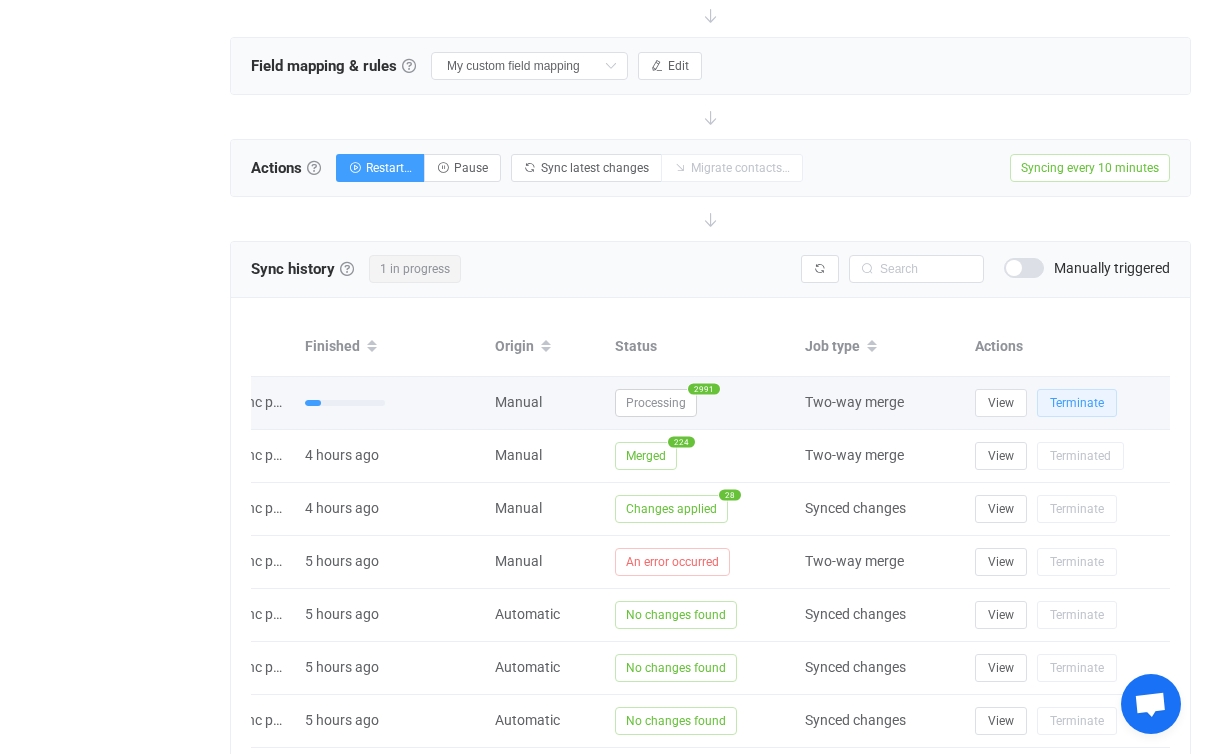 click on "Terminate" at bounding box center [1077, 403] 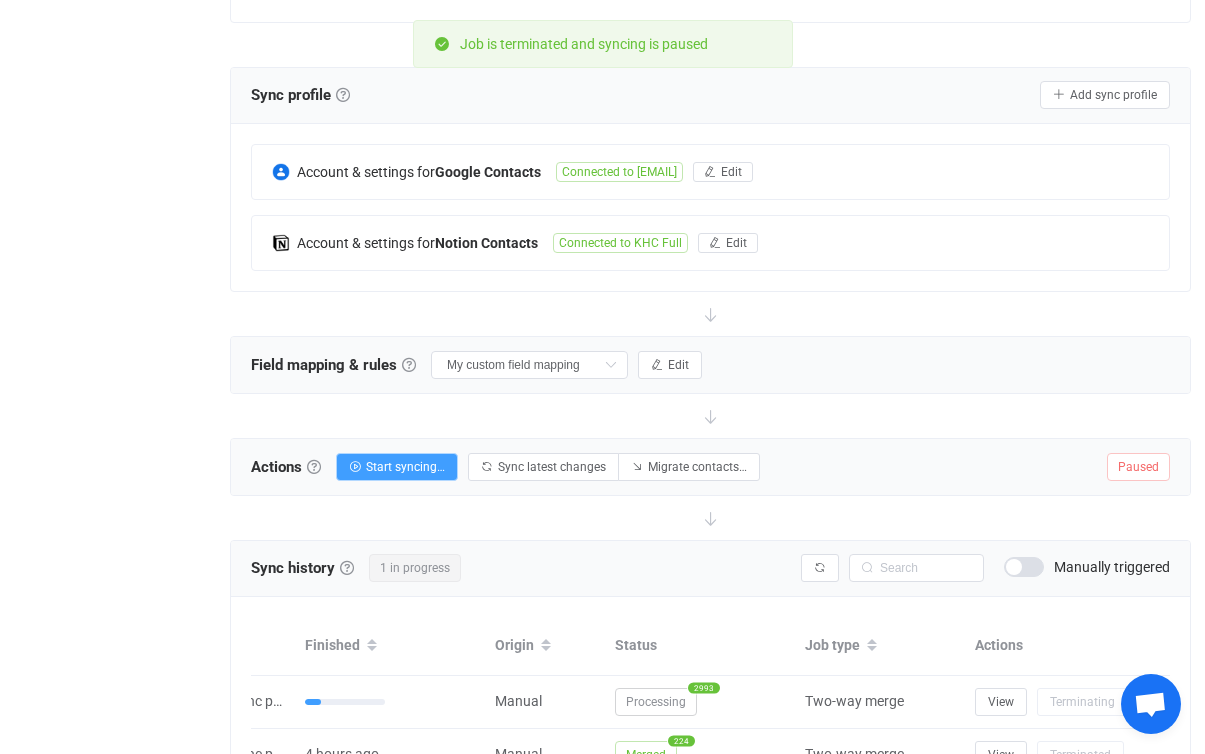 scroll, scrollTop: 0, scrollLeft: 0, axis: both 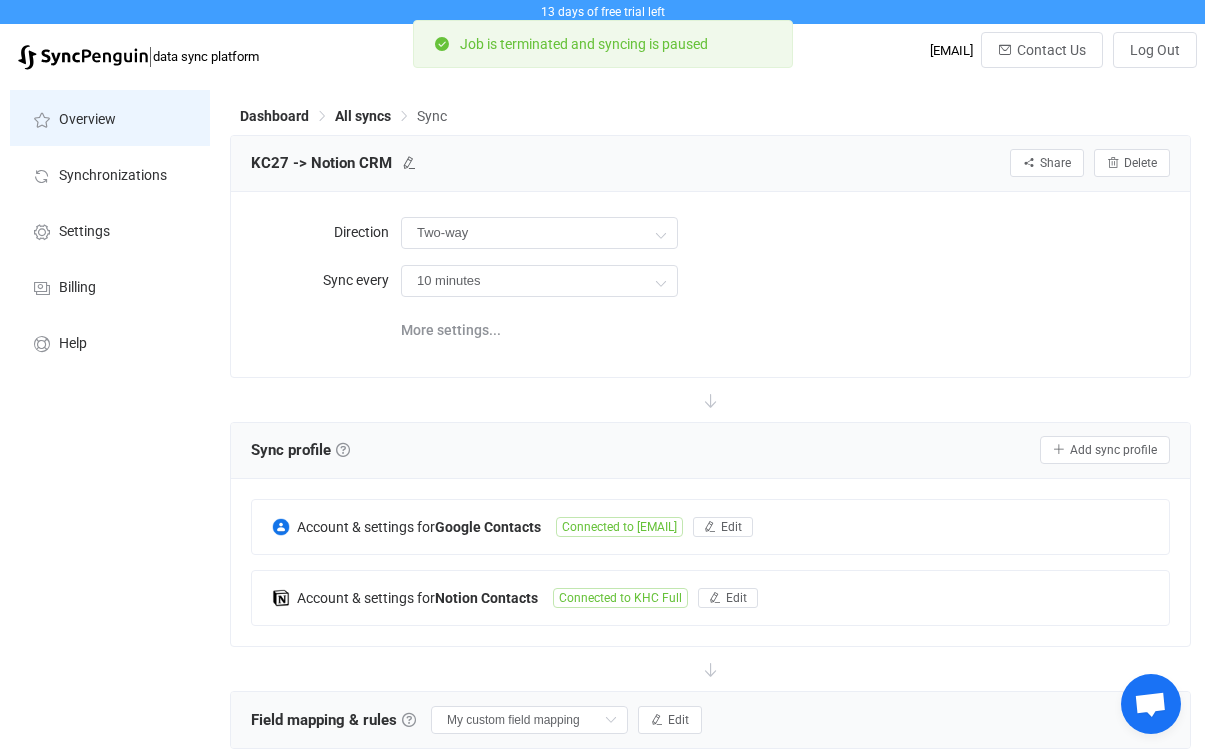 click on "Overview" at bounding box center (87, 120) 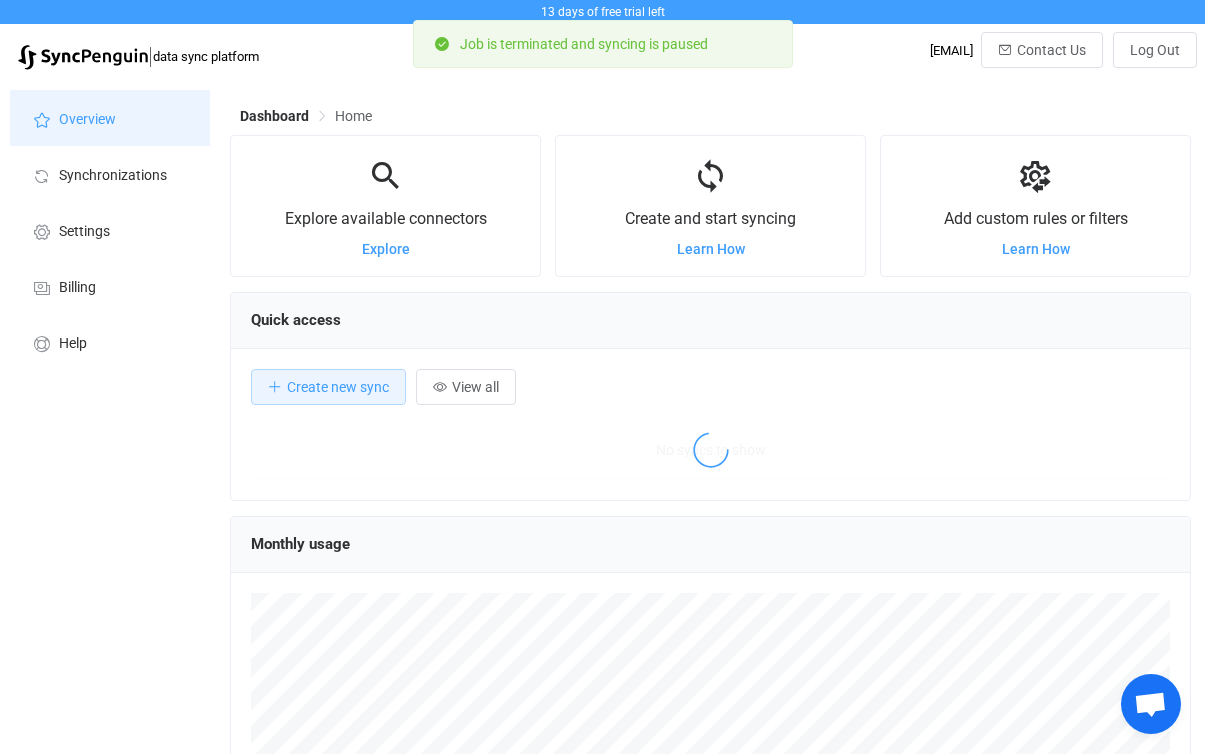 scroll, scrollTop: 0, scrollLeft: 0, axis: both 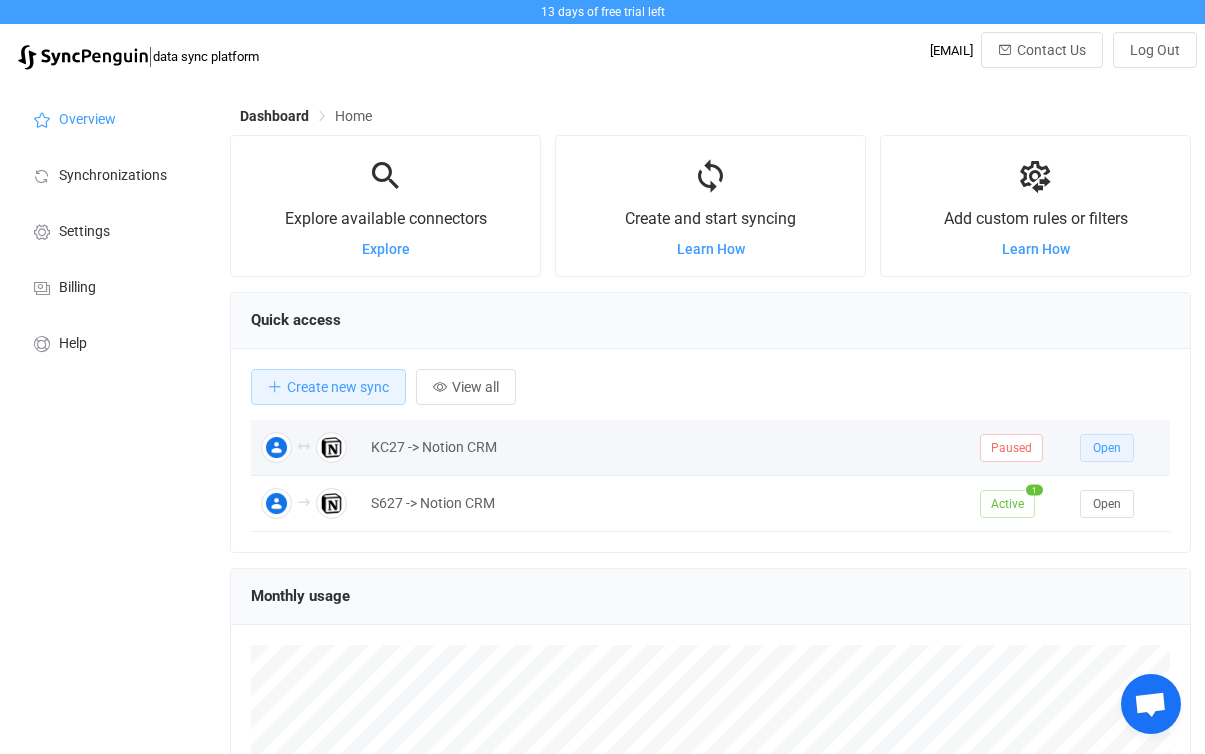 click on "Open" at bounding box center [1107, 448] 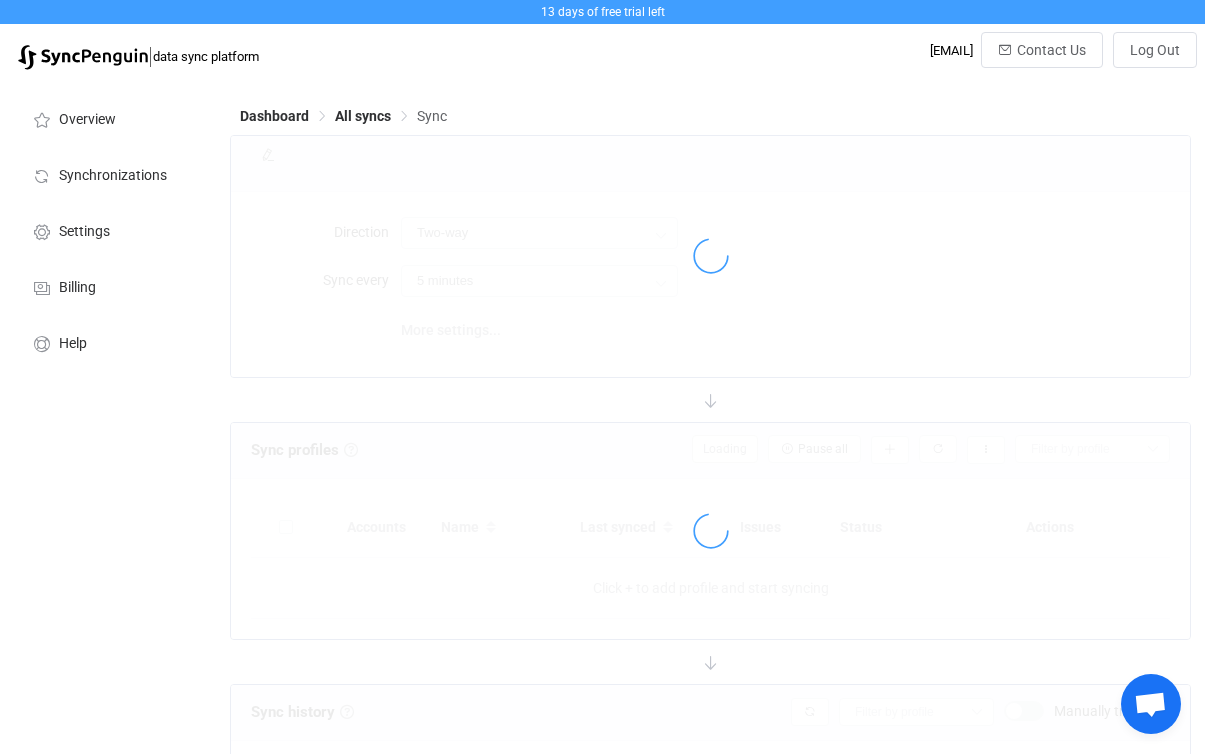 type on "10 minutes" 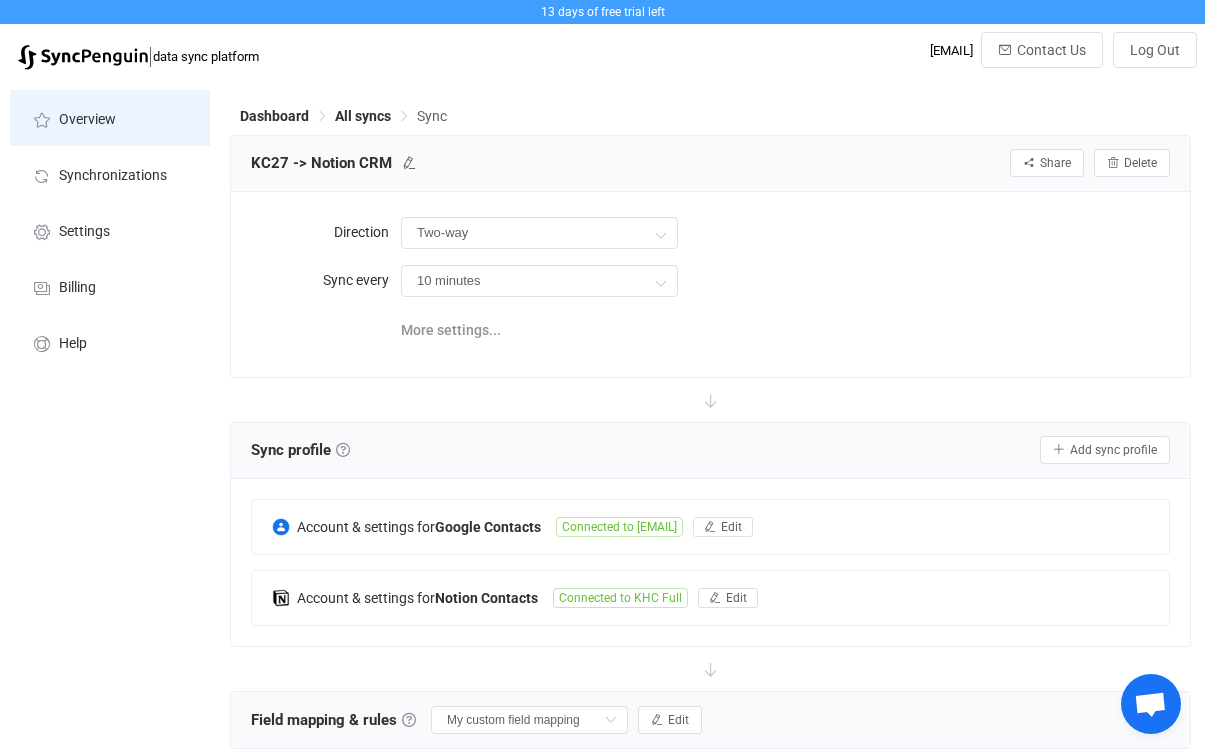 click on "Overview" at bounding box center (87, 120) 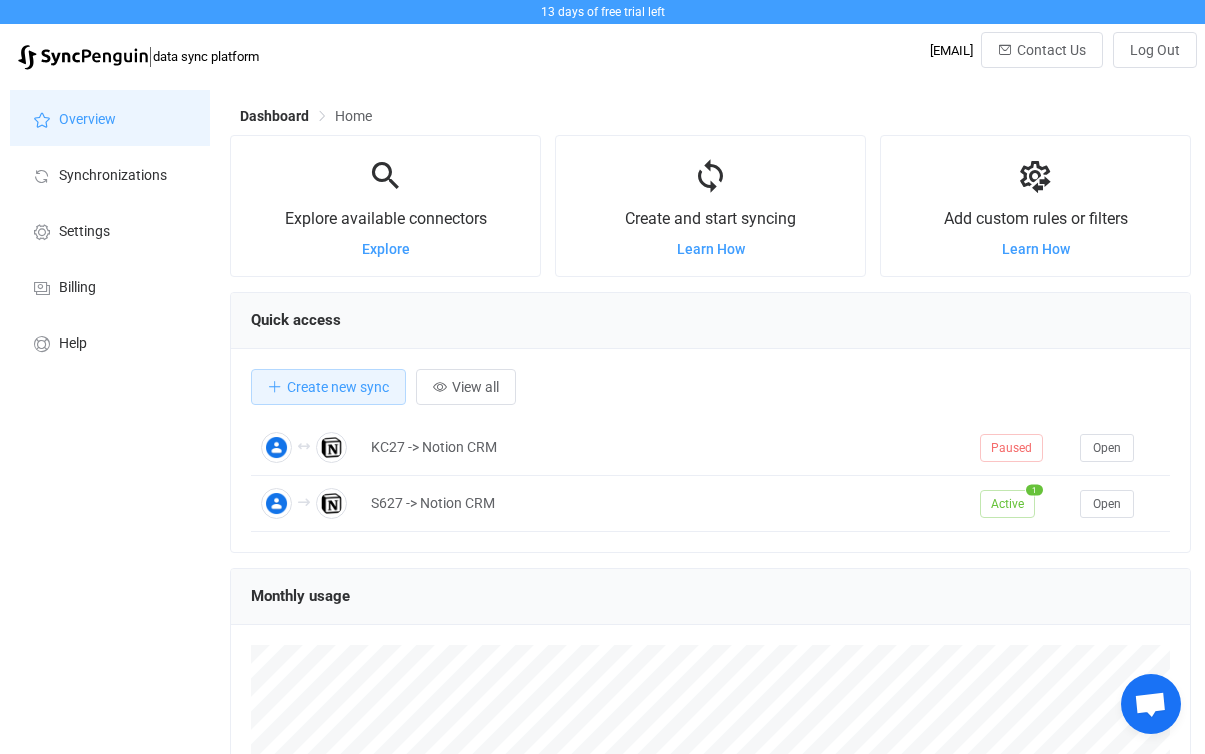 scroll, scrollTop: 999612, scrollLeft: 999039, axis: both 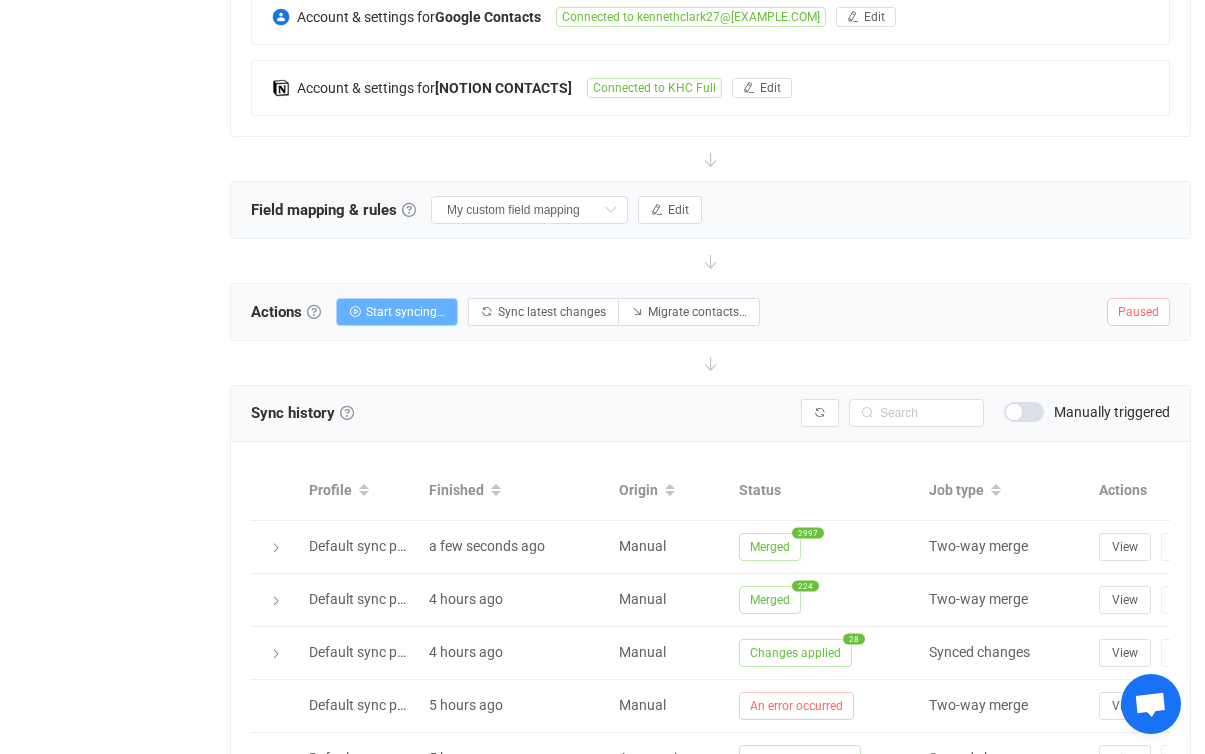 click on "Start syncing…" at bounding box center [405, 312] 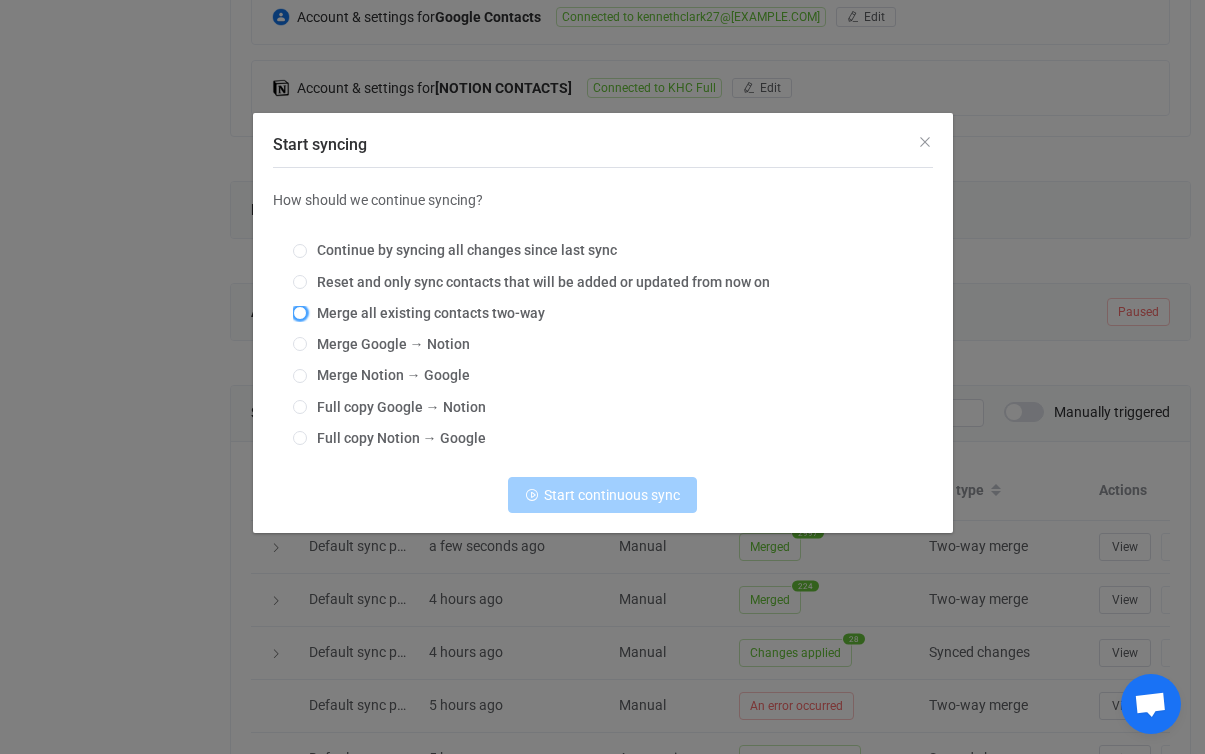 click at bounding box center [300, 313] 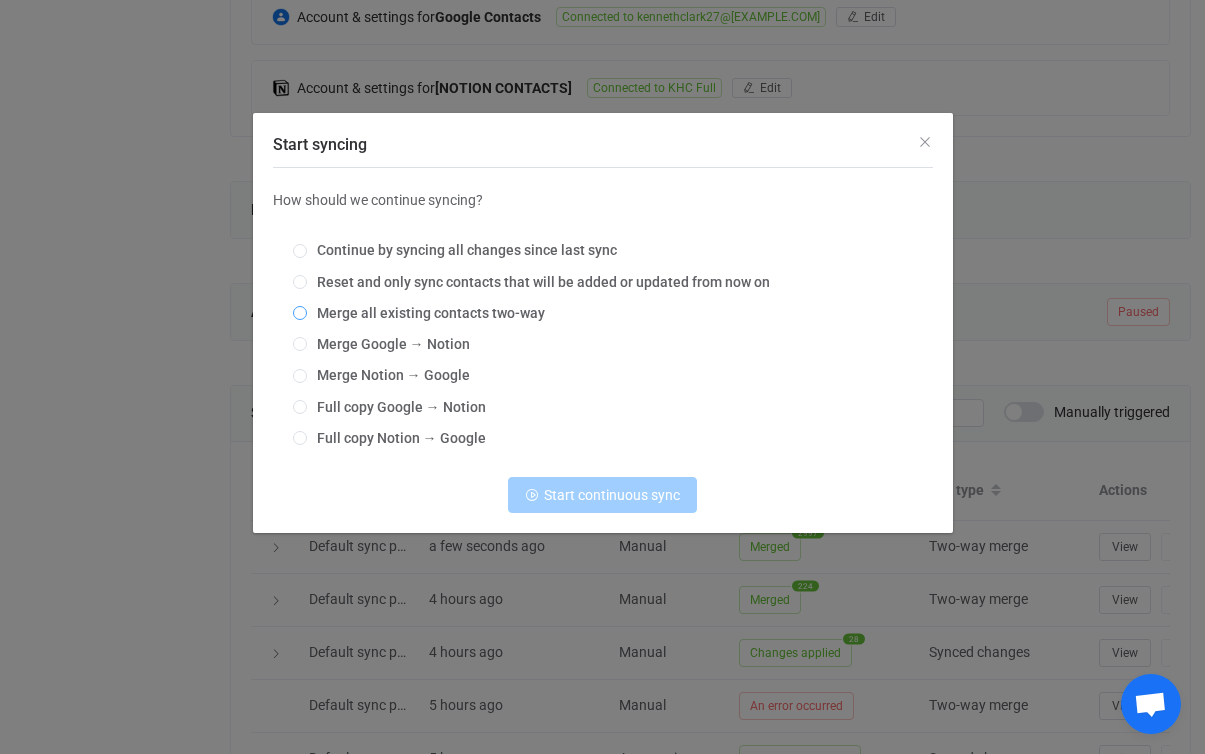 click on "Merge all existing contacts two-way" at bounding box center (300, 314) 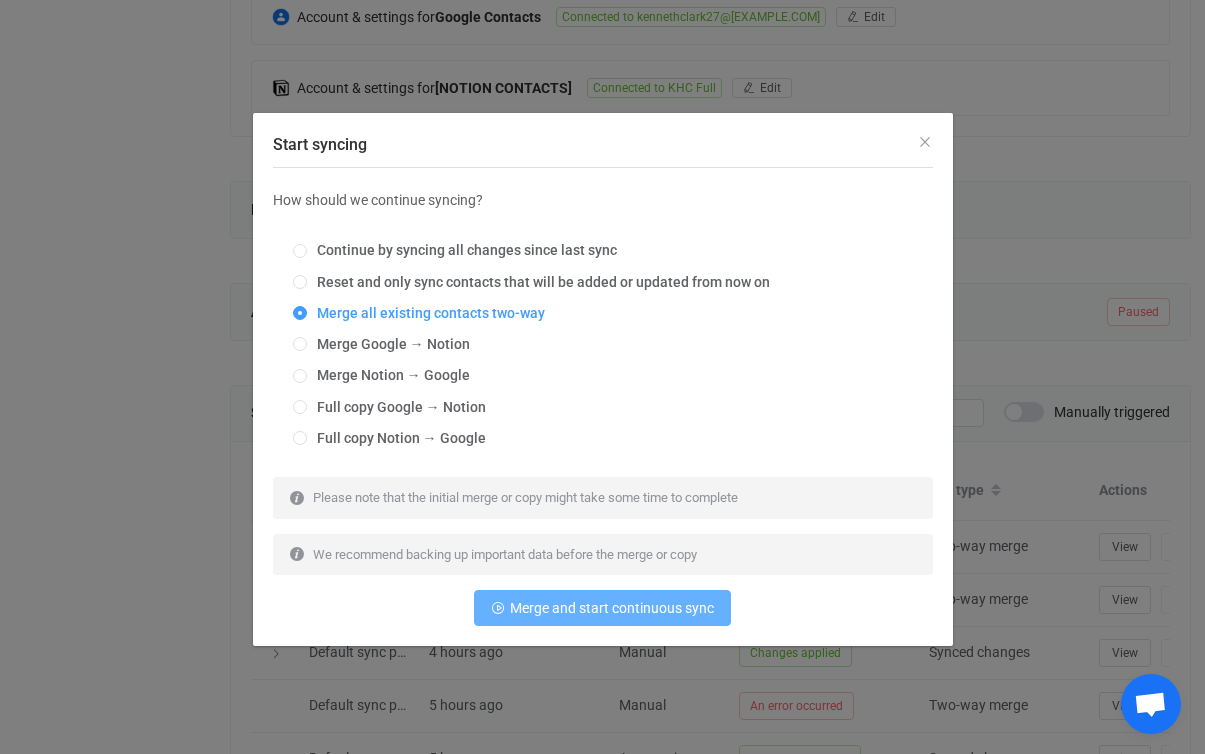 click on "Merge and start continuous sync" at bounding box center [612, 608] 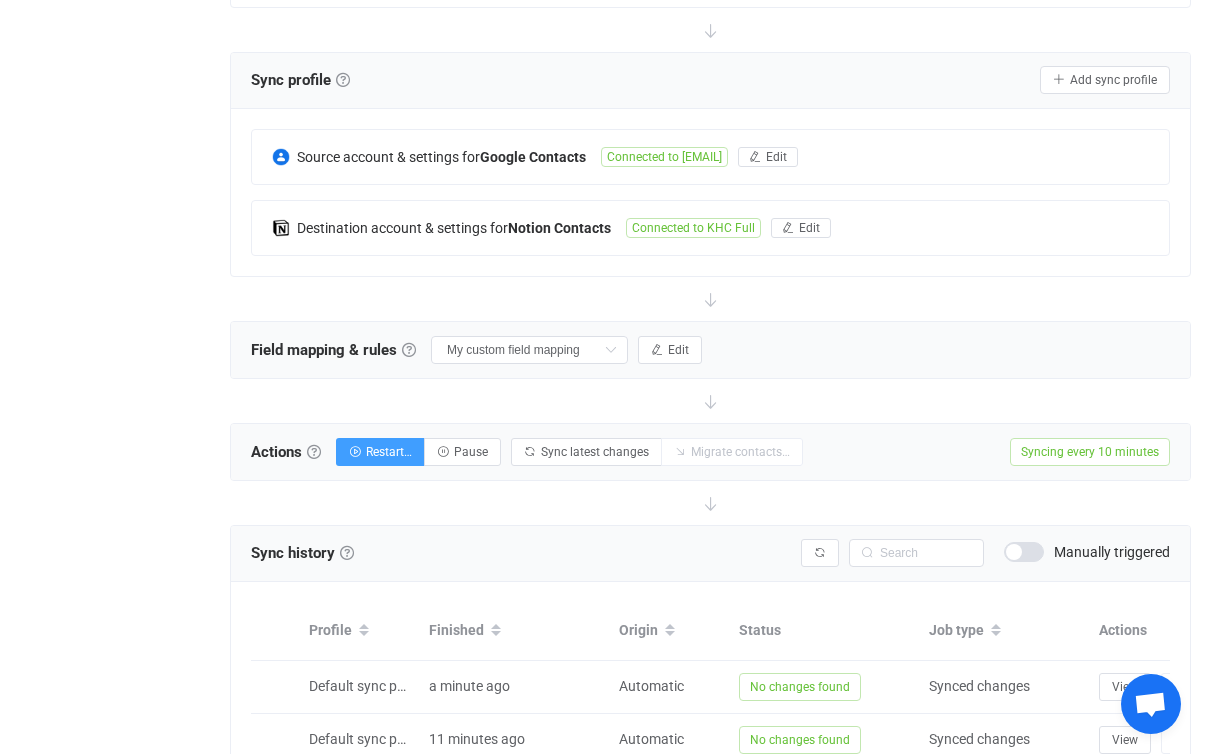 scroll, scrollTop: 431, scrollLeft: 0, axis: vertical 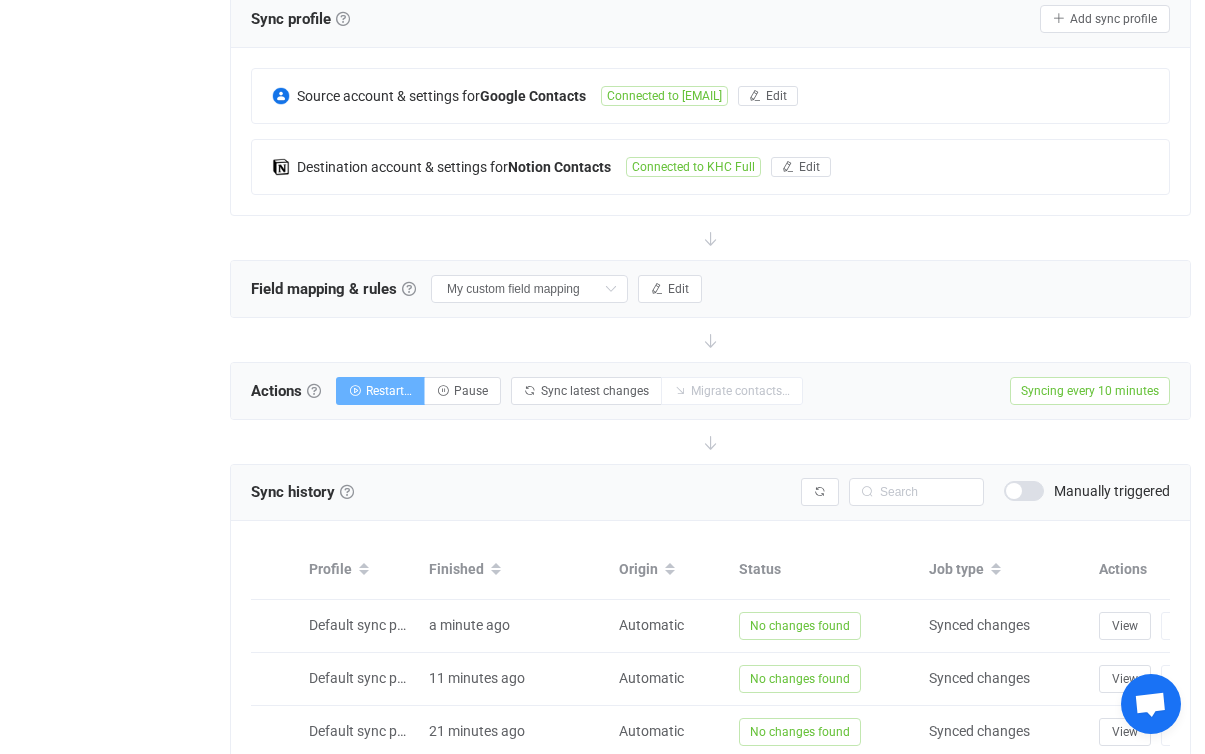 click on "Restart…" at bounding box center (380, 391) 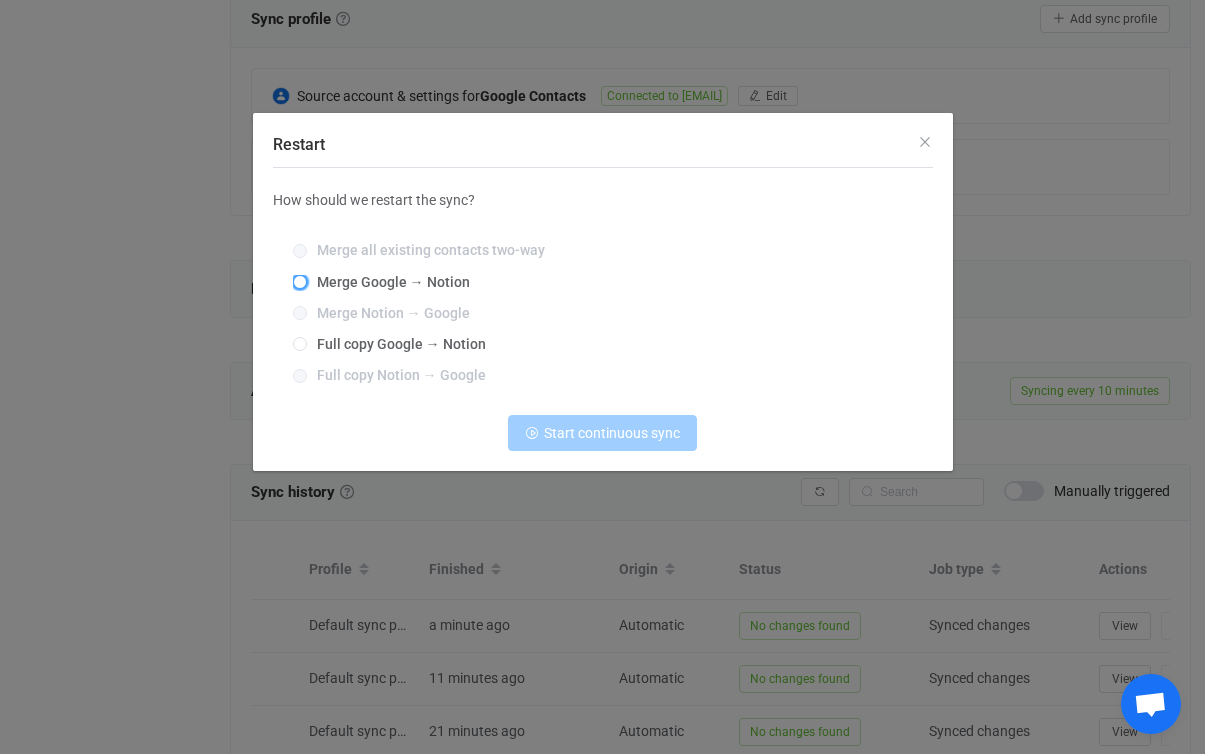 click at bounding box center (300, 282) 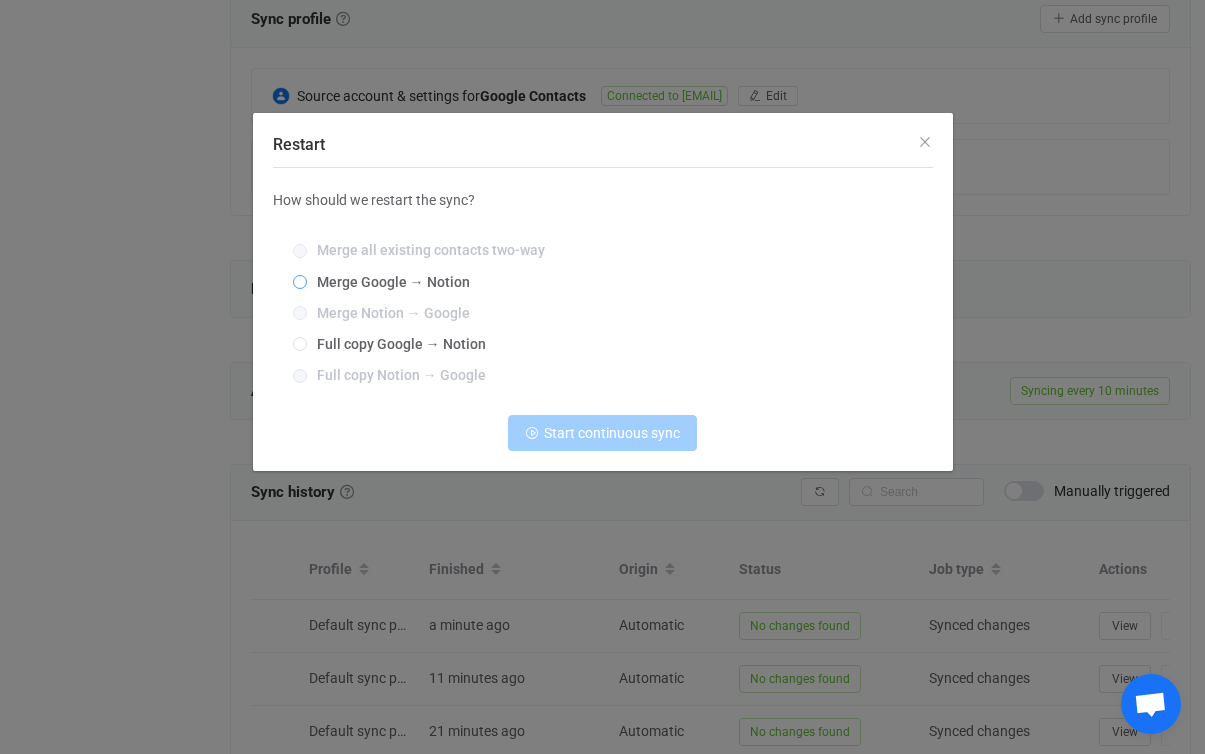click on "Merge Google → Notion" at bounding box center (300, 283) 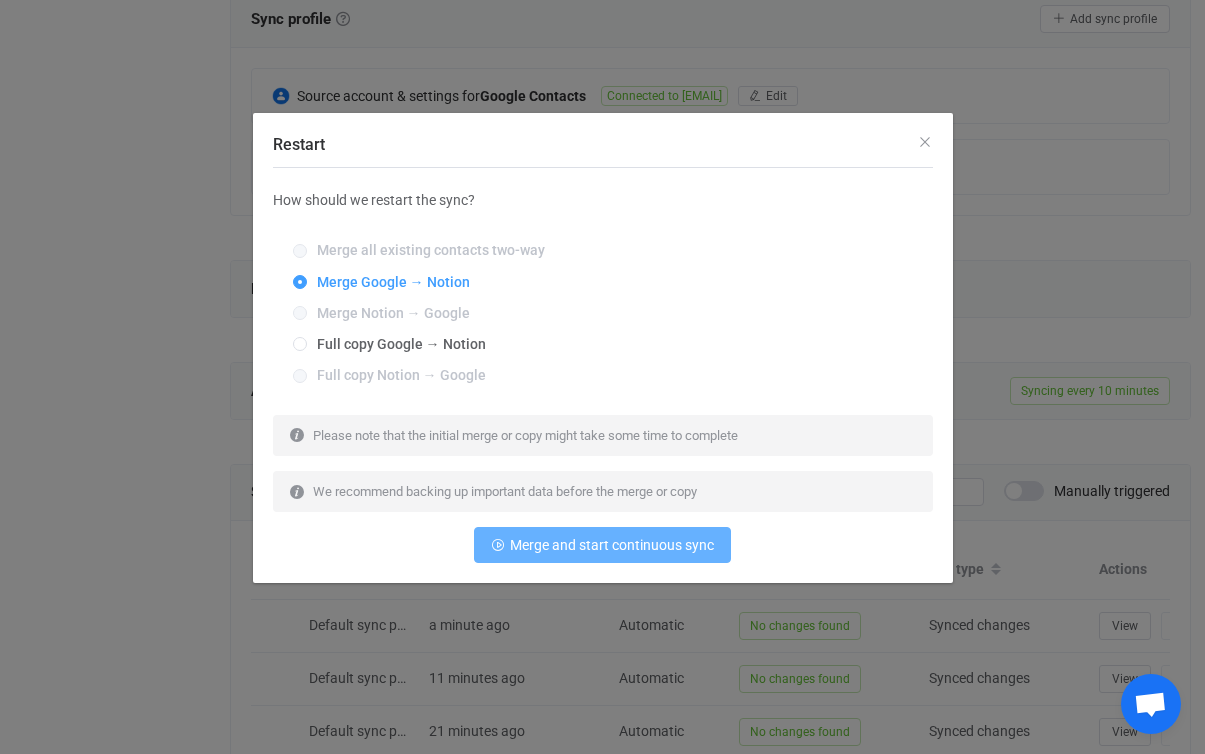 click on "Merge and start continuous sync" at bounding box center [612, 545] 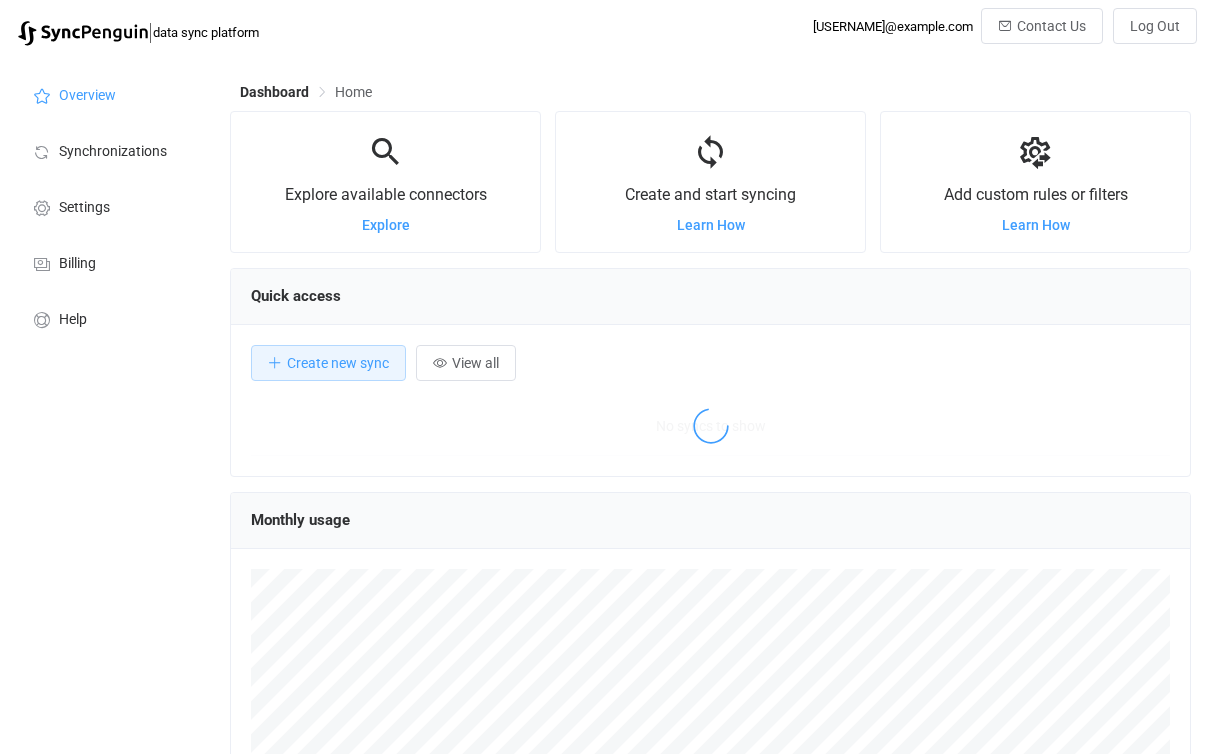 scroll, scrollTop: 223, scrollLeft: 0, axis: vertical 